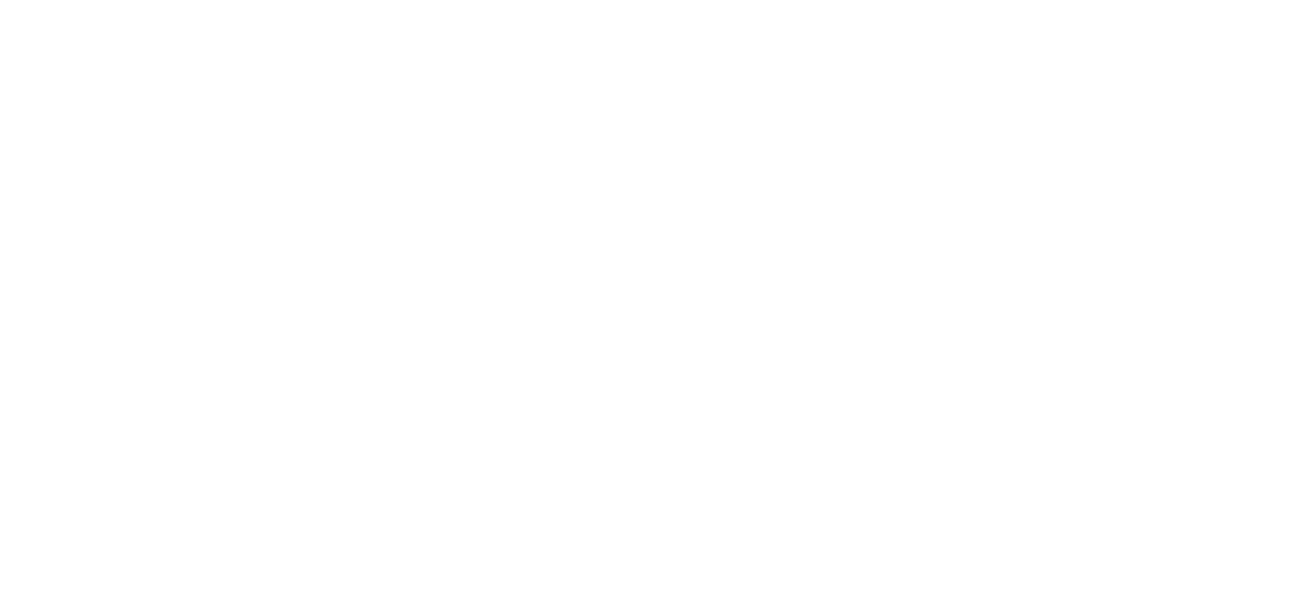 scroll, scrollTop: 0, scrollLeft: 0, axis: both 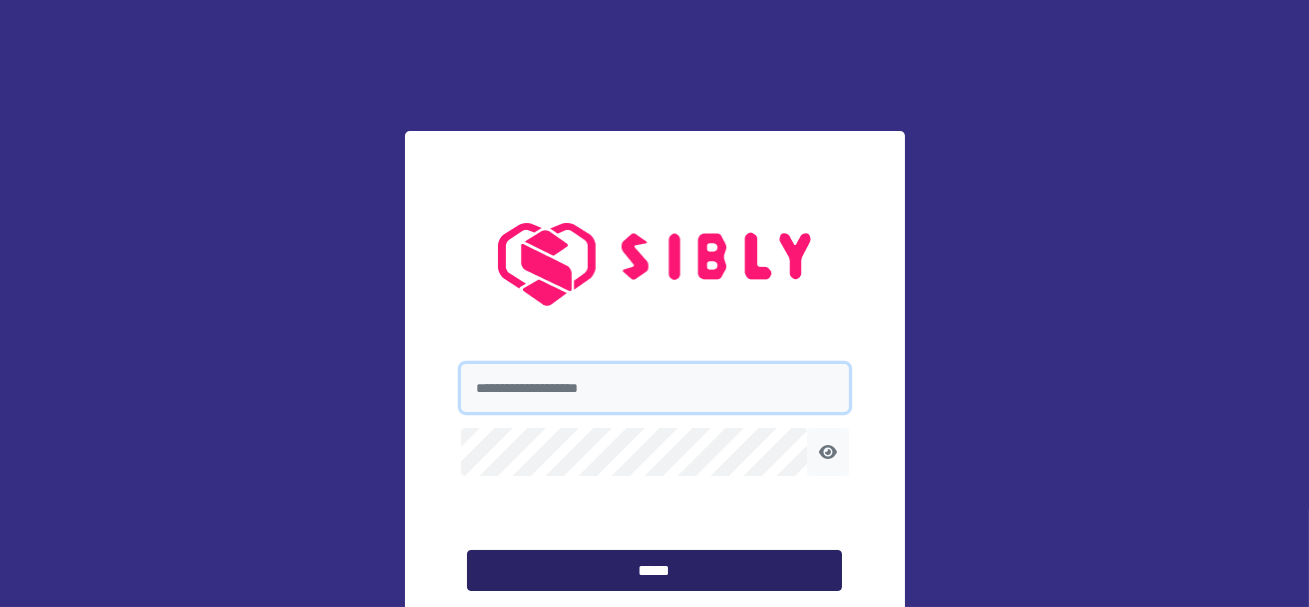 type on "**********" 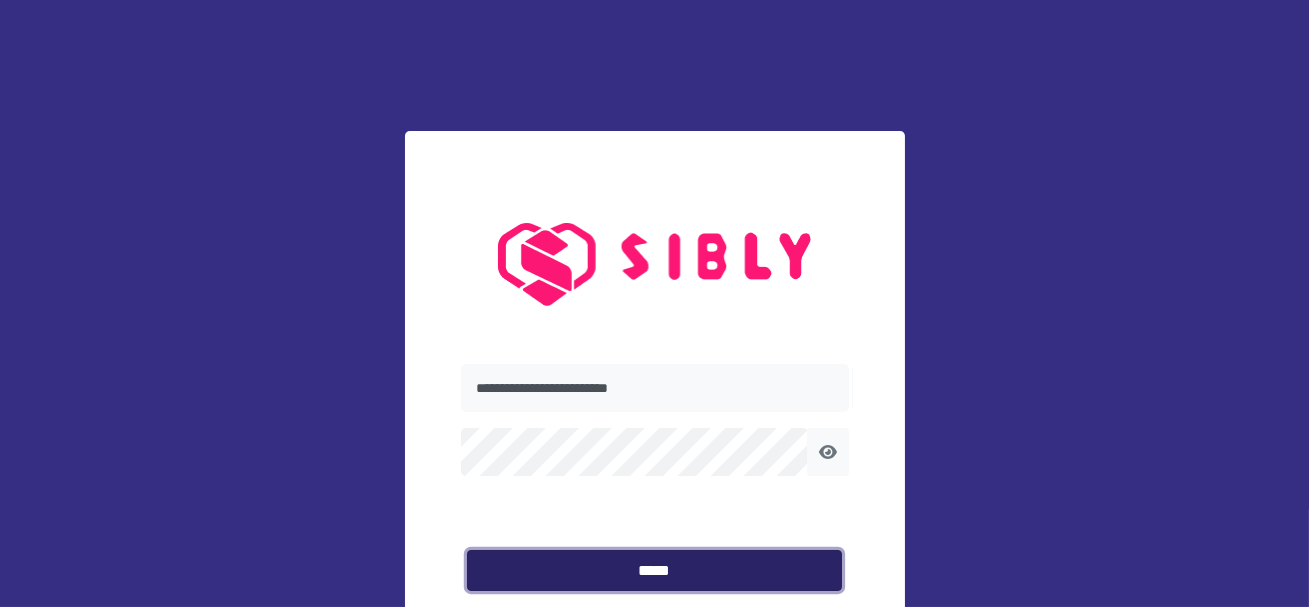 click on "*****" at bounding box center (654, 571) 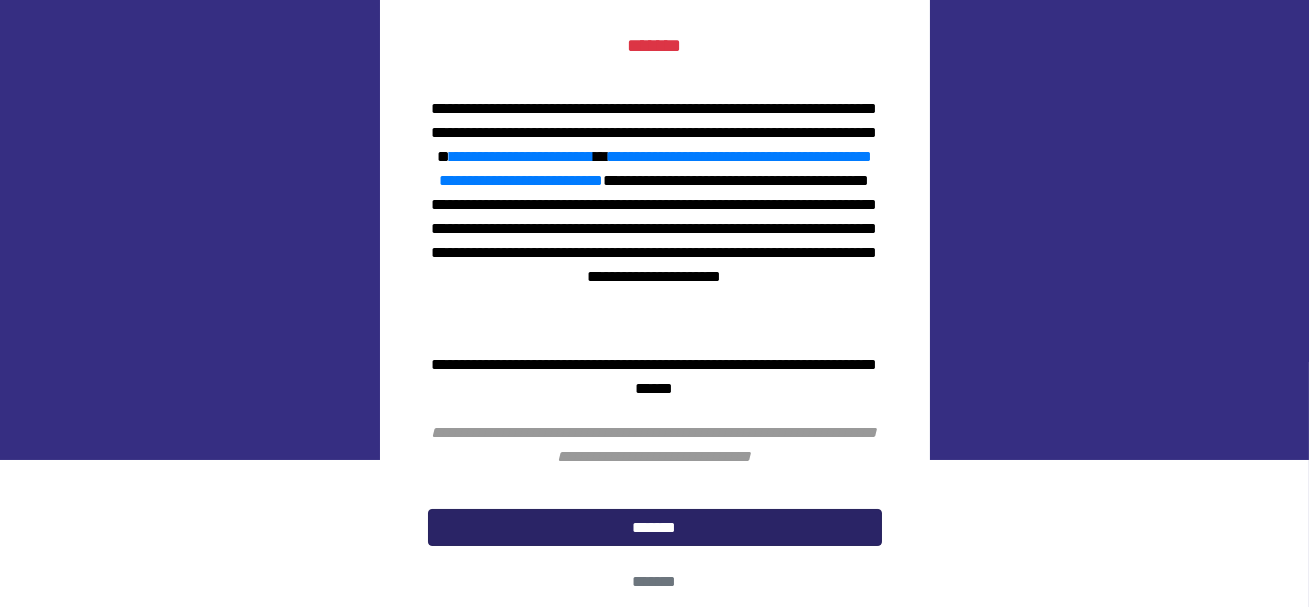 scroll, scrollTop: 157, scrollLeft: 0, axis: vertical 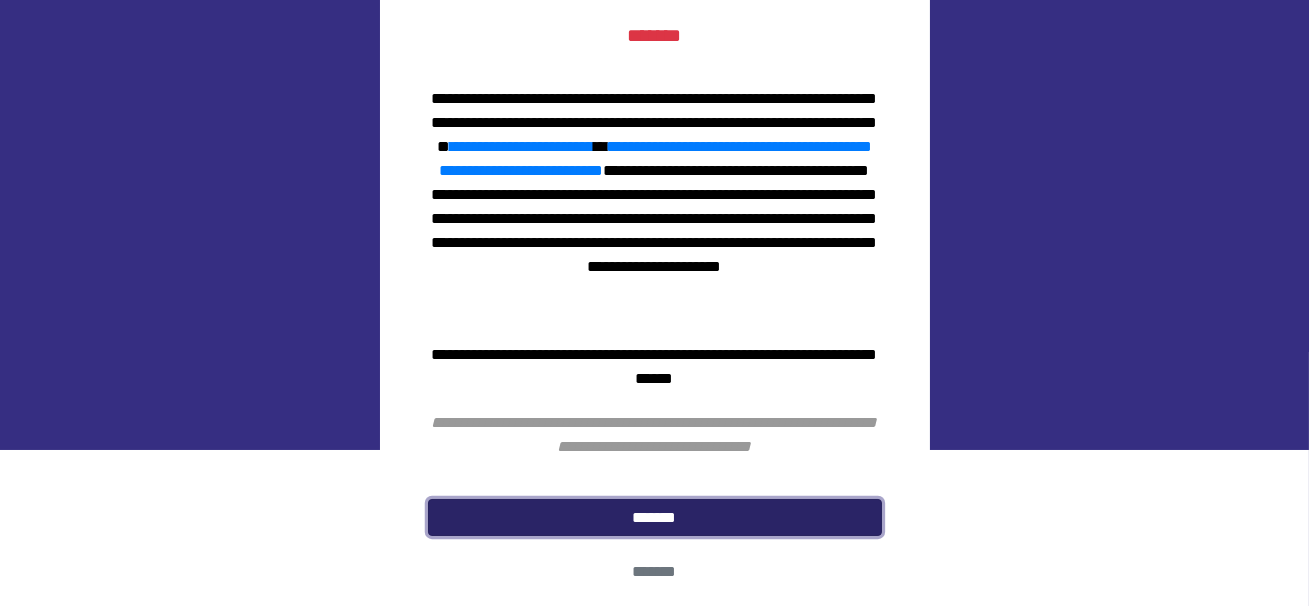 click on "*******" at bounding box center (655, 518) 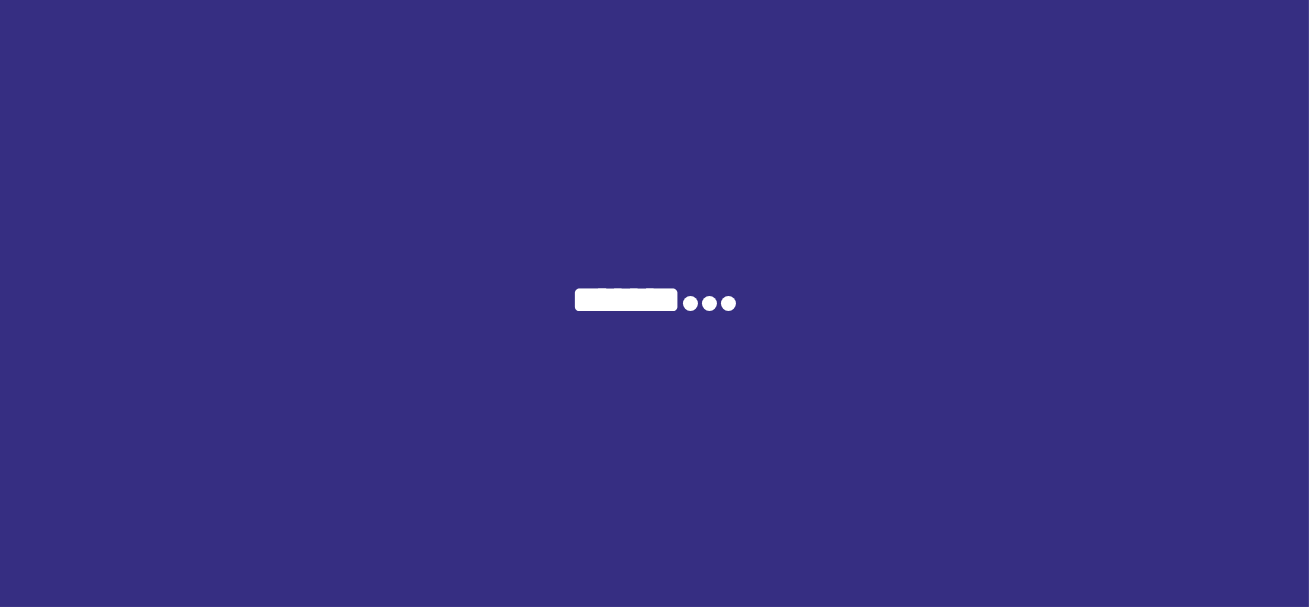 scroll, scrollTop: 0, scrollLeft: 0, axis: both 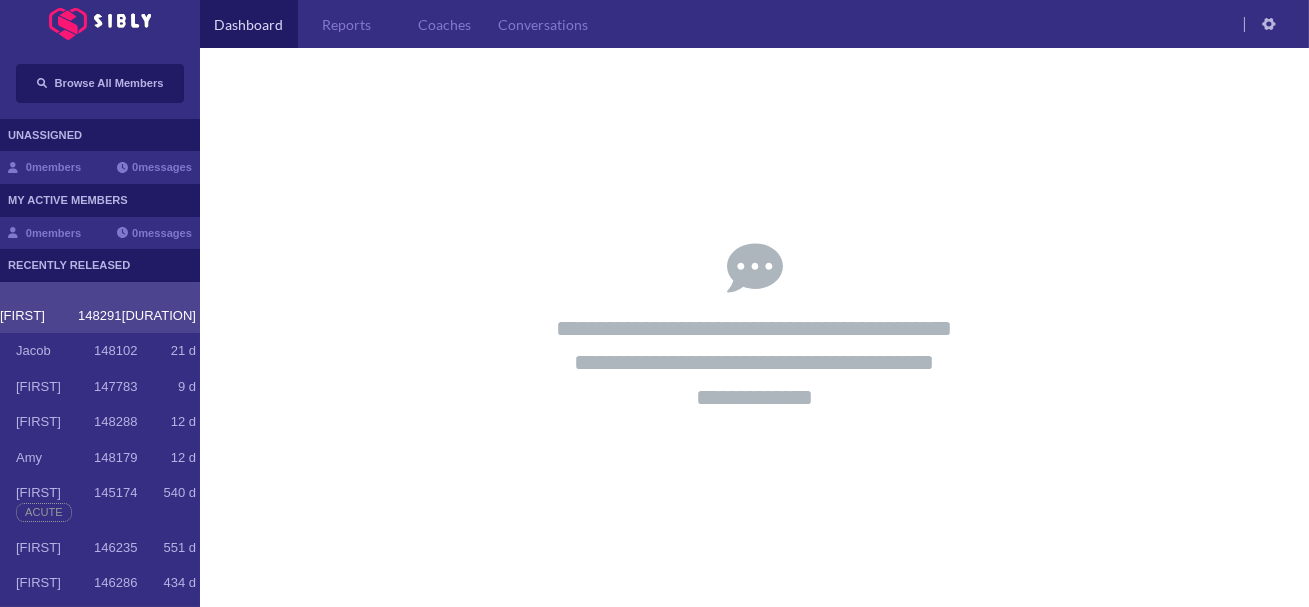click on "148291" at bounding box center (99, 316) 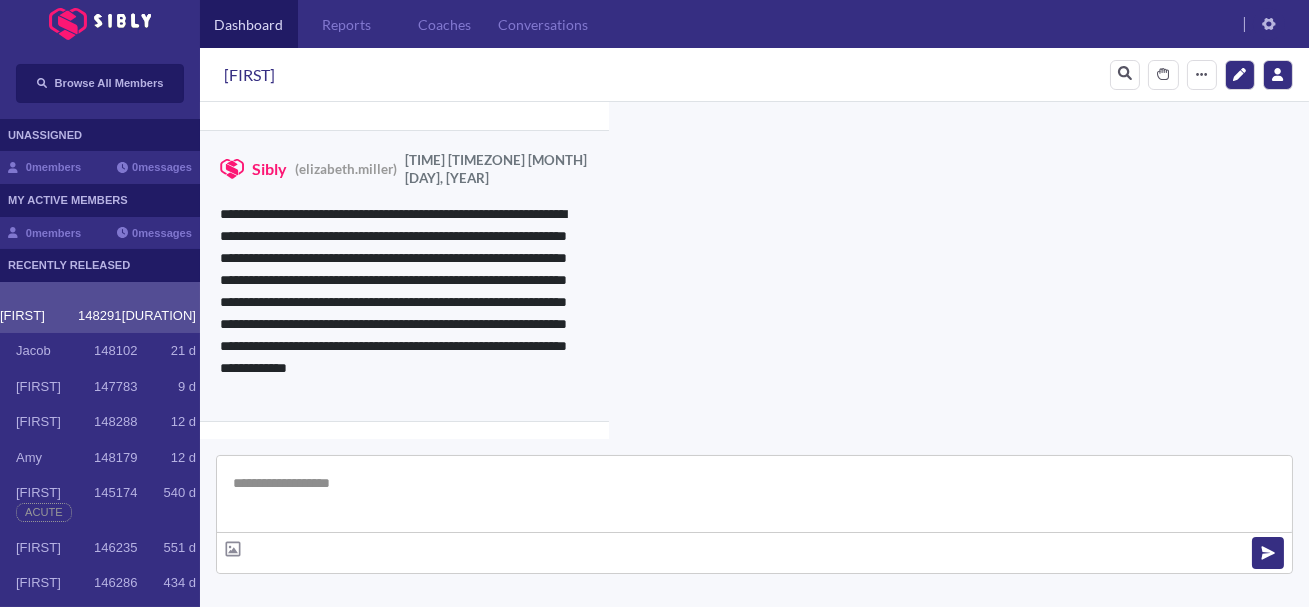 scroll, scrollTop: 5046, scrollLeft: 0, axis: vertical 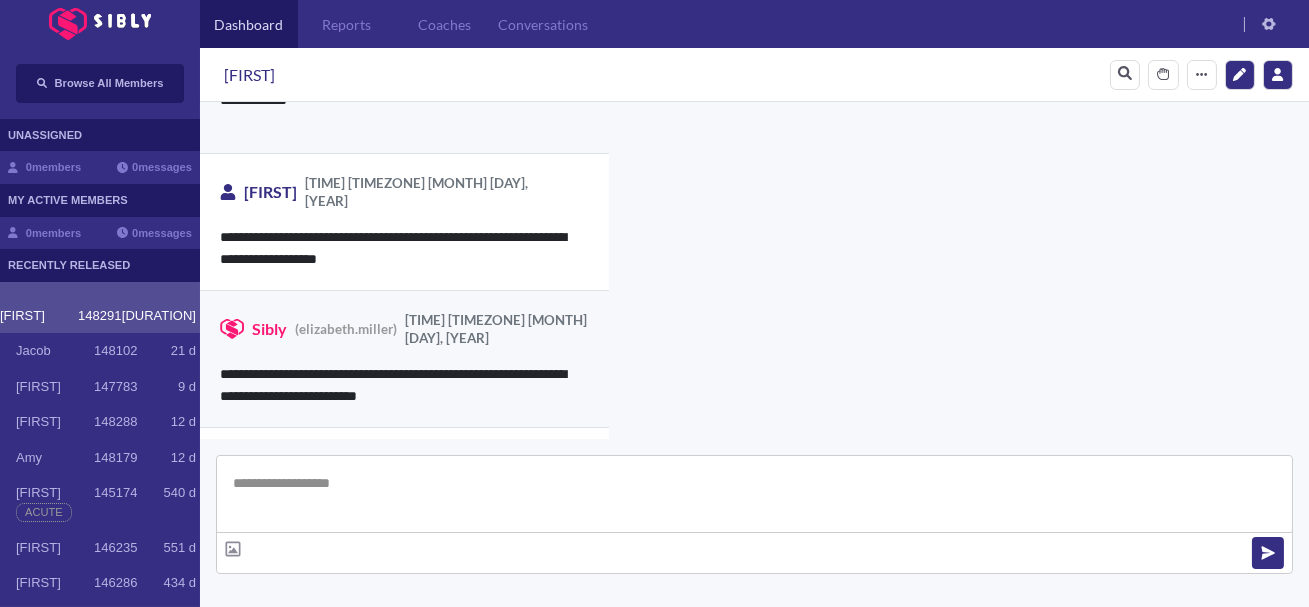 click at bounding box center [796, 872] 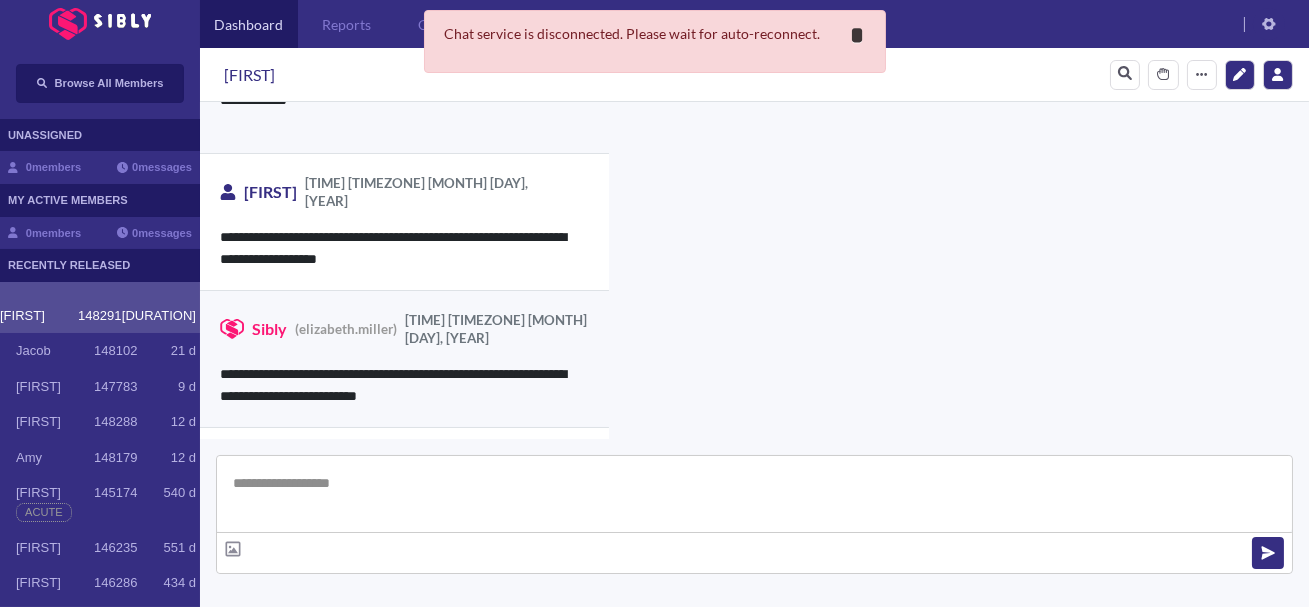 click on "**********" at bounding box center [858, 35] 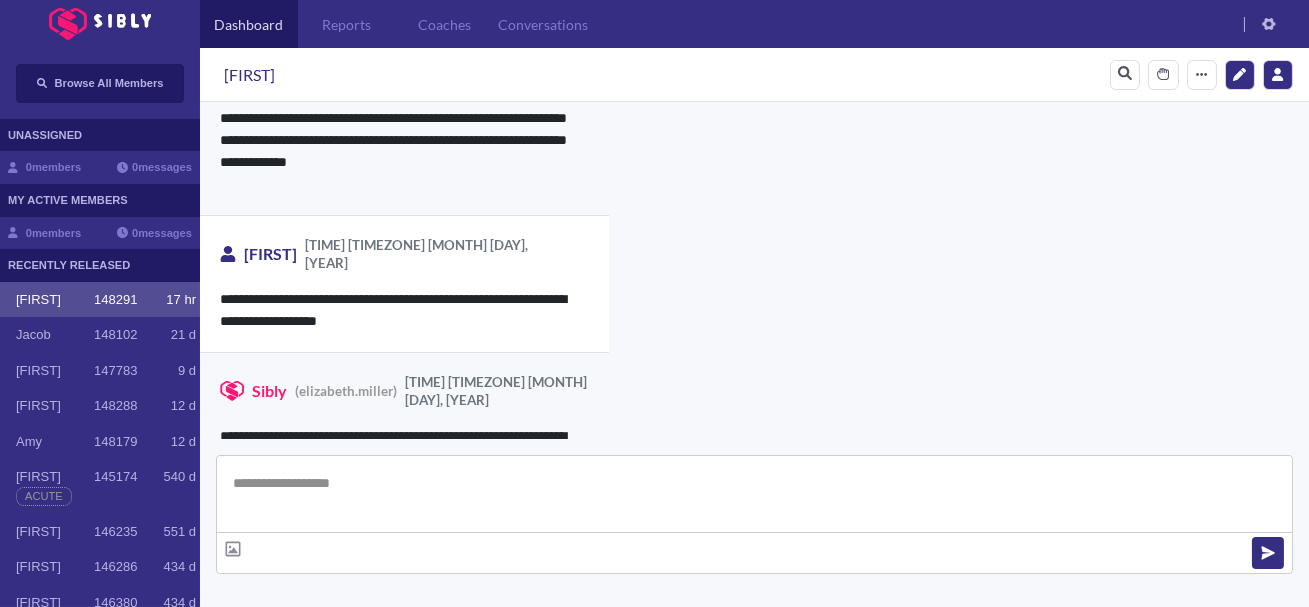 scroll, scrollTop: 5046, scrollLeft: 0, axis: vertical 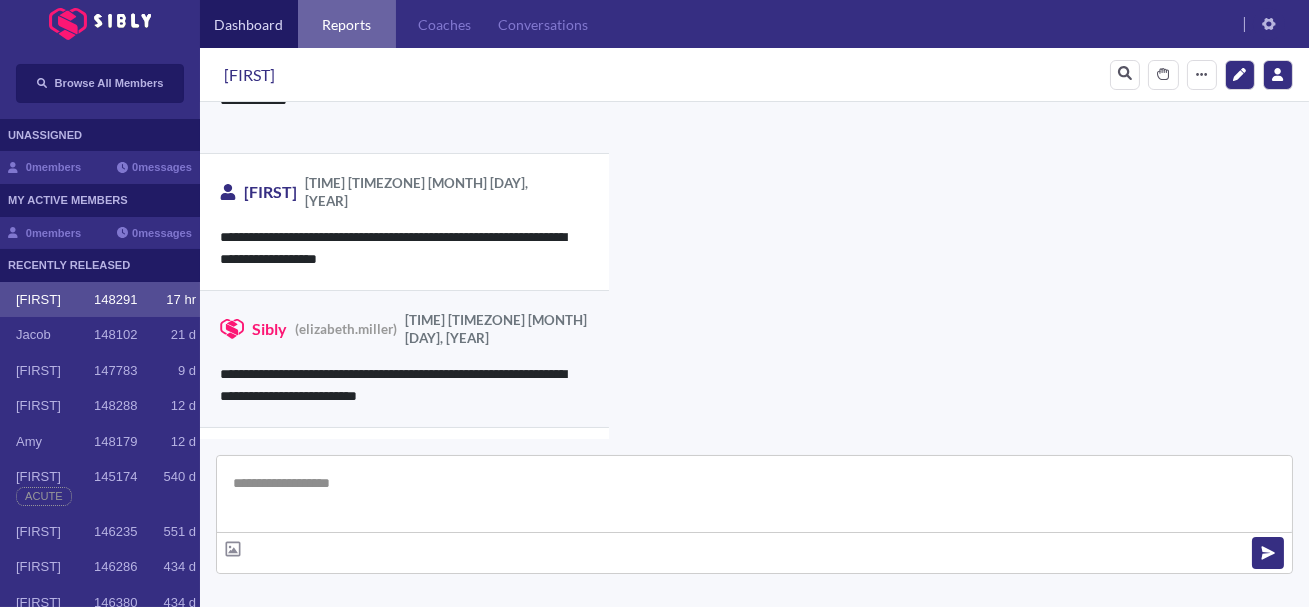 click on "Reports" at bounding box center [347, 24] 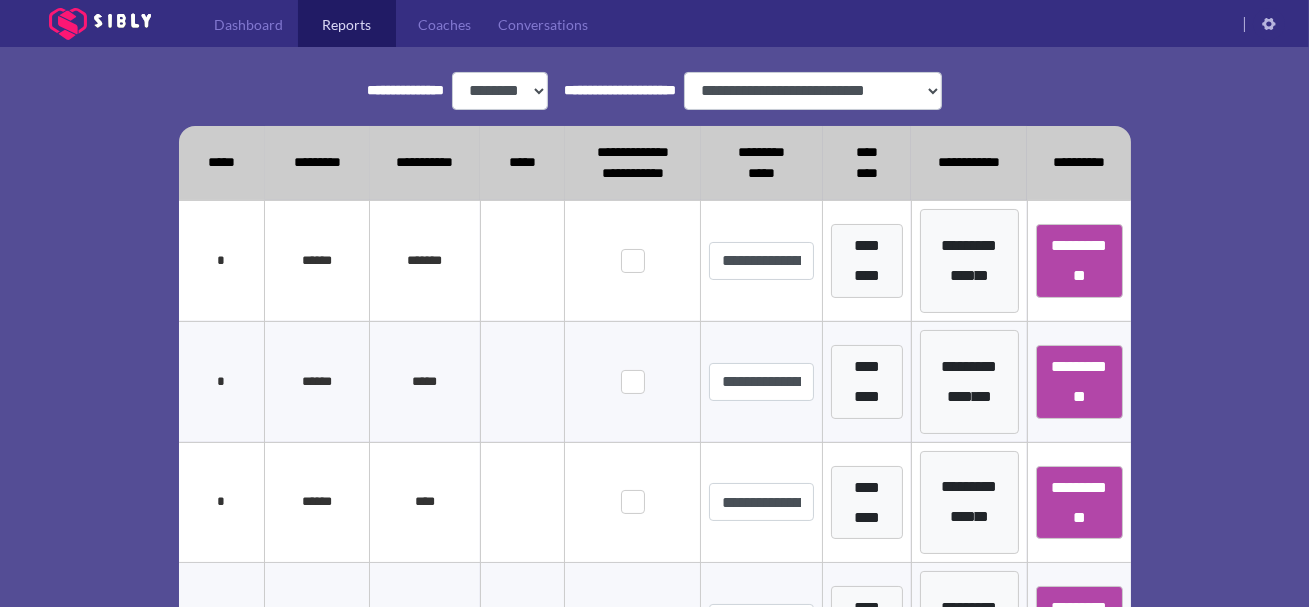 scroll, scrollTop: 446, scrollLeft: 0, axis: vertical 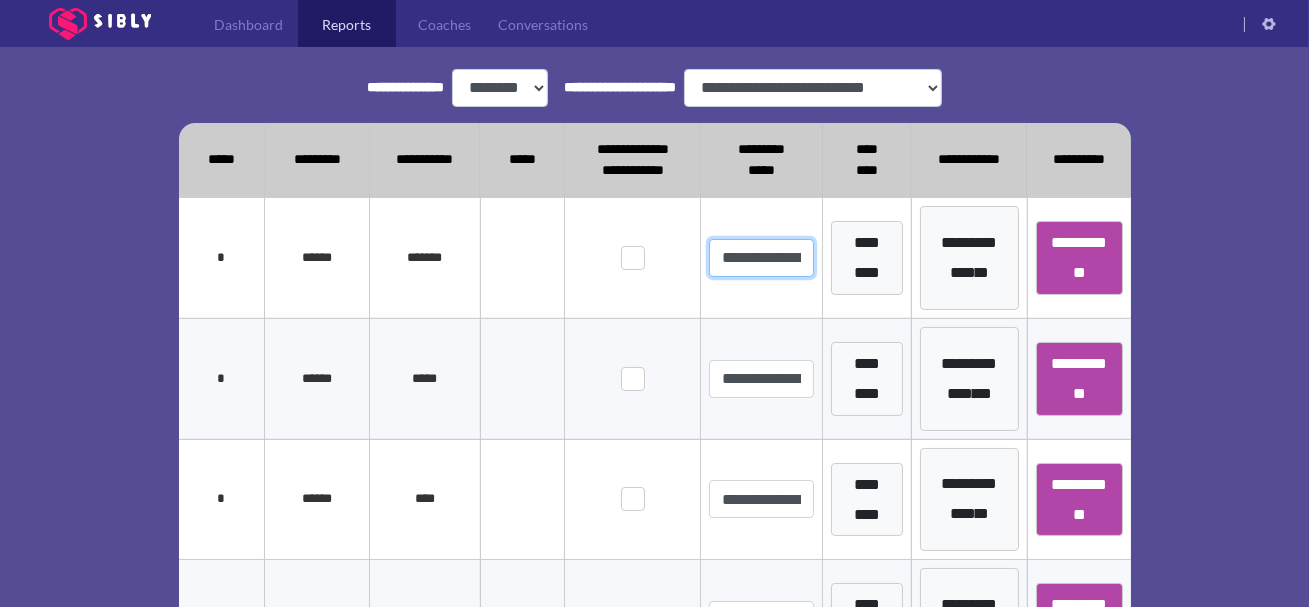 click on "**********" at bounding box center (761, 258) 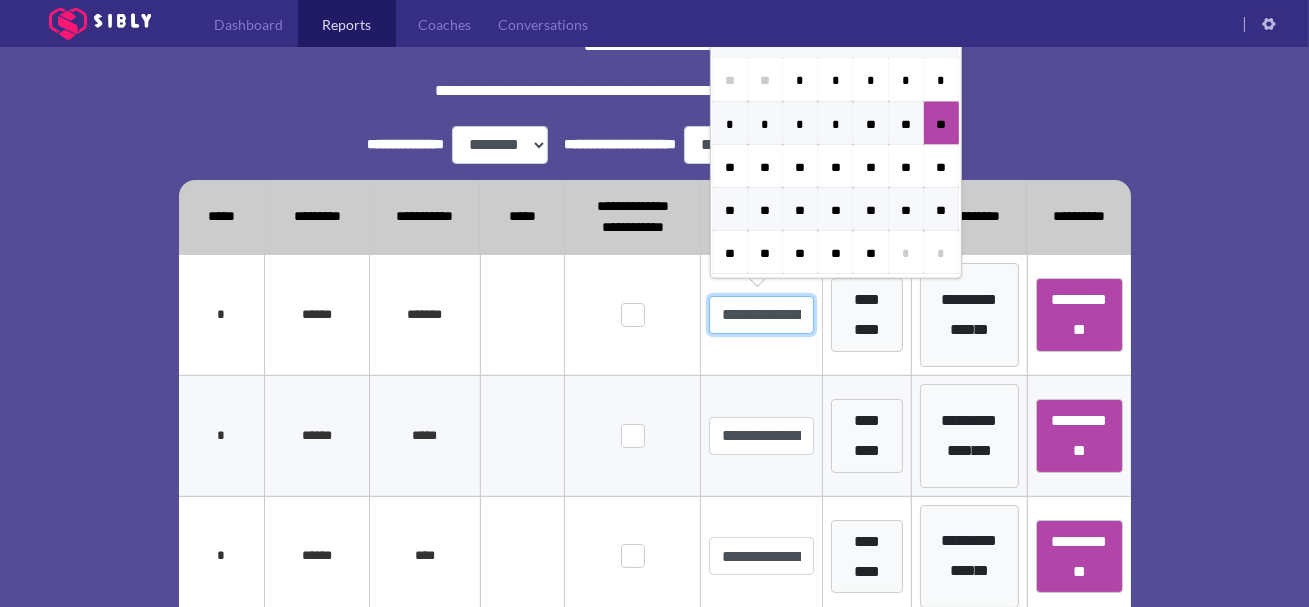 scroll, scrollTop: 388, scrollLeft: 0, axis: vertical 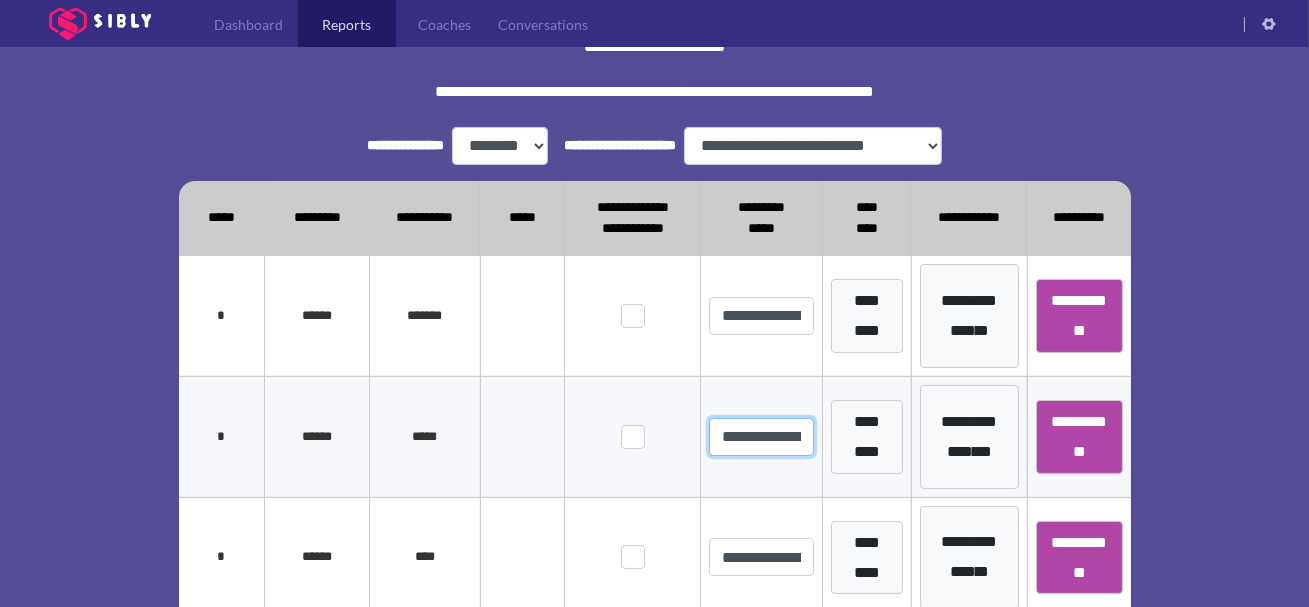 click on "**********" at bounding box center [761, 316] 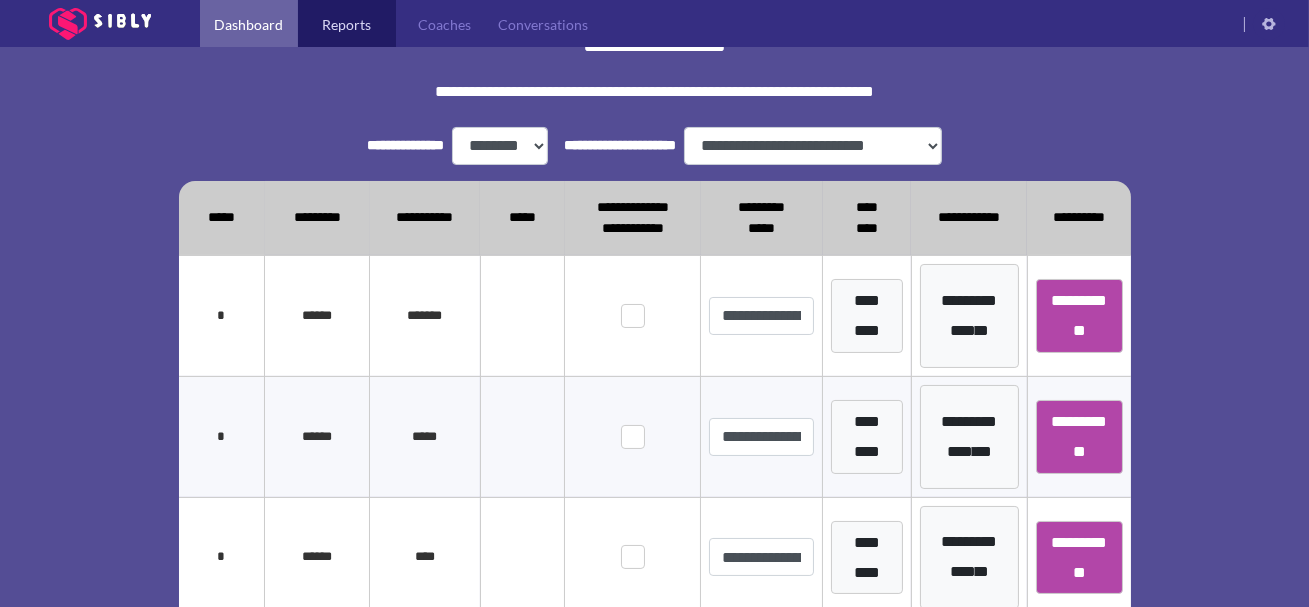 click on "Dashboard" at bounding box center [249, 24] 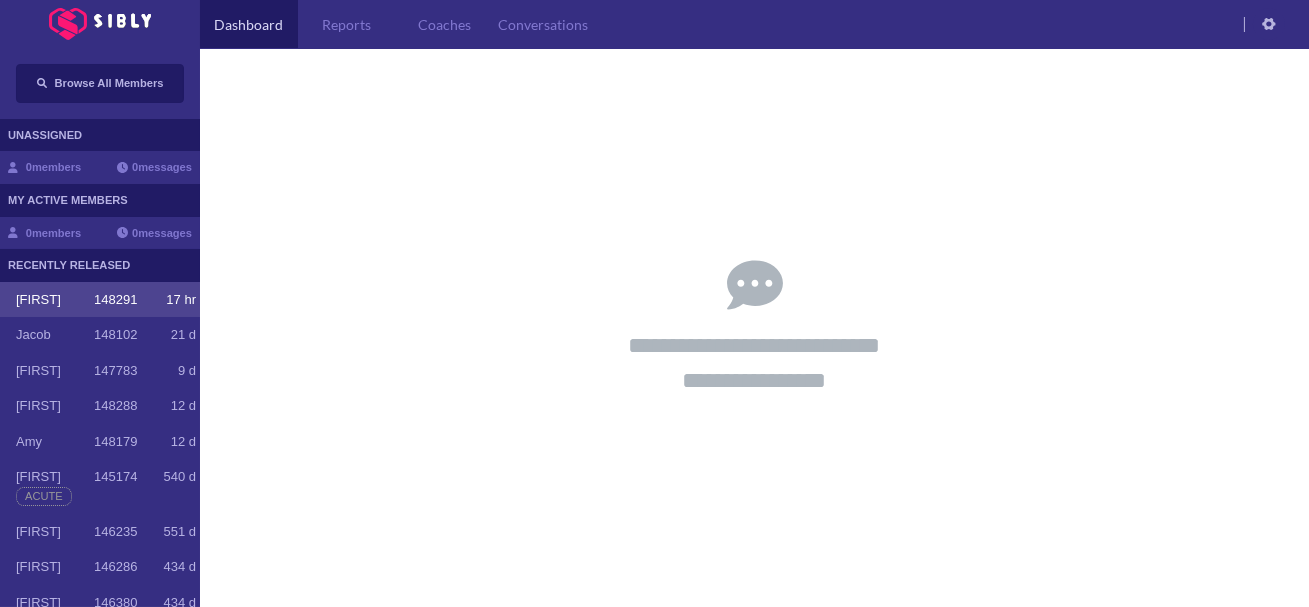 click on "148291" at bounding box center (115, 300) 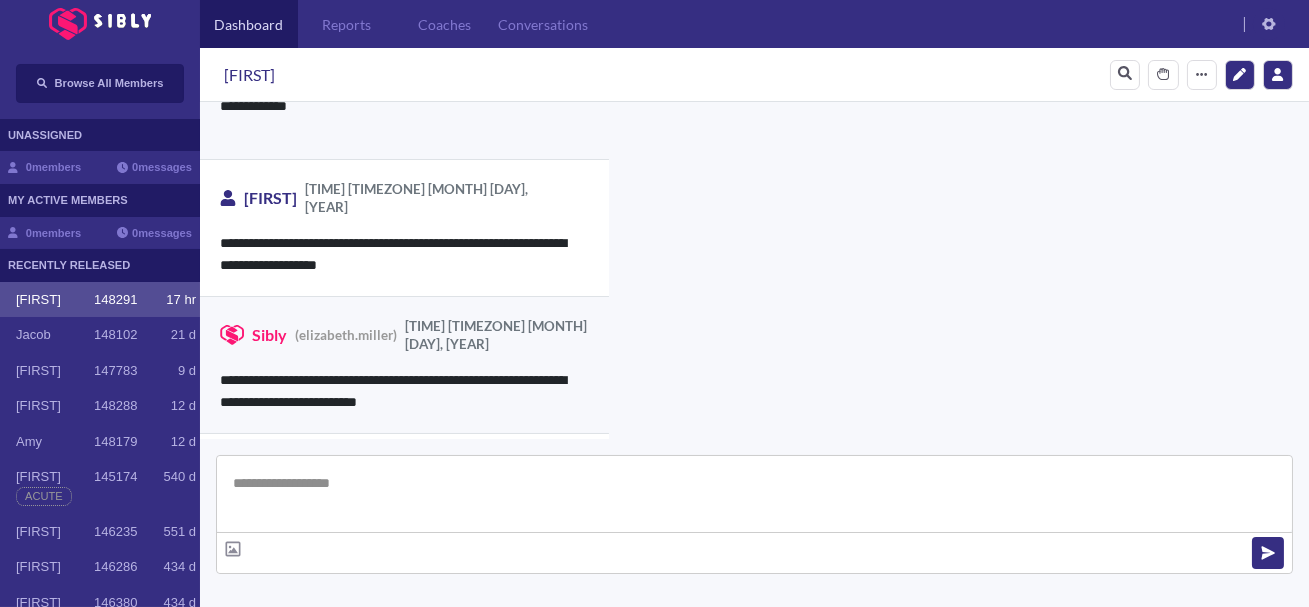 scroll, scrollTop: 5046, scrollLeft: 0, axis: vertical 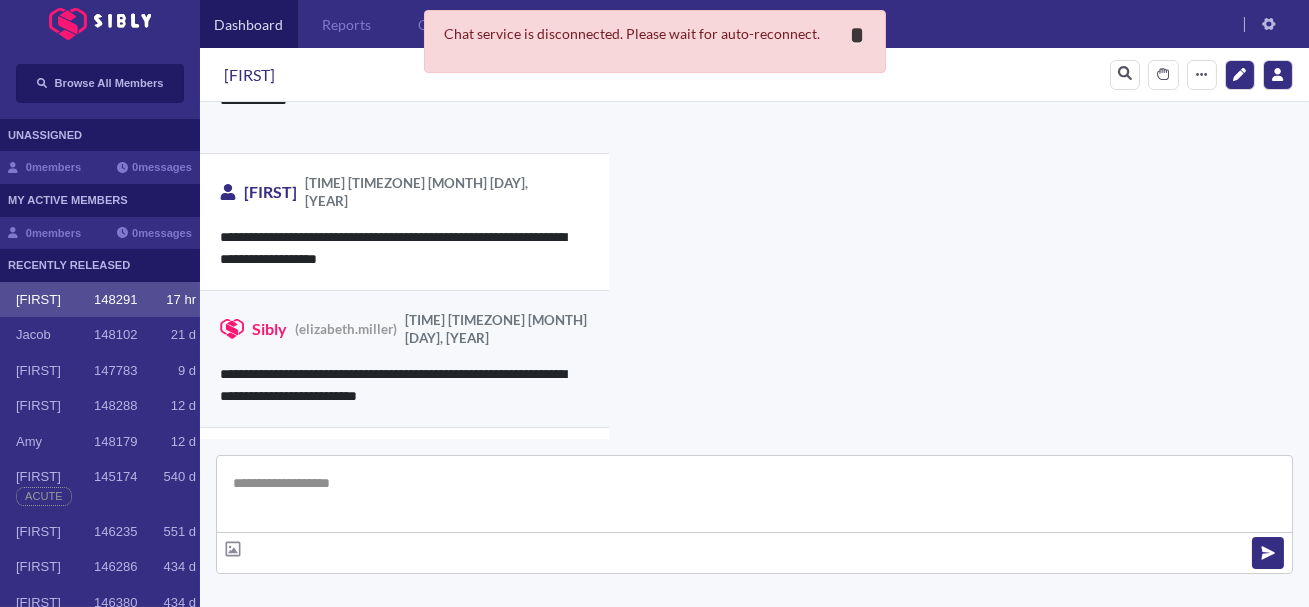 click on "**********" at bounding box center (858, 35) 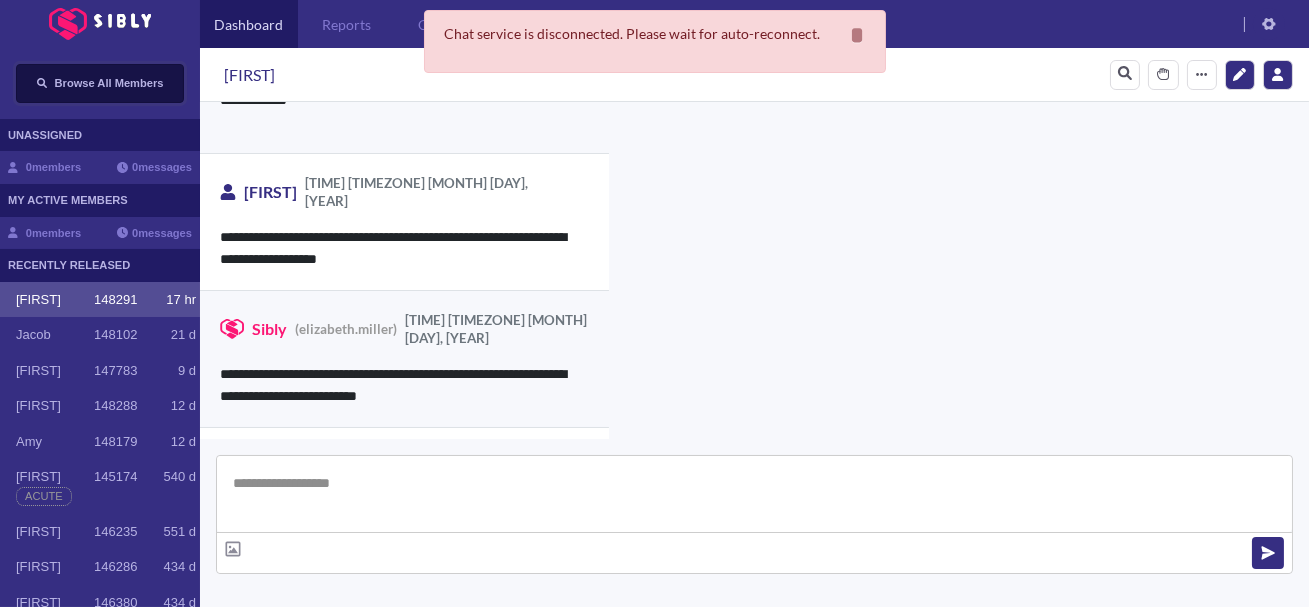 click on "Browse All Members" at bounding box center (109, 83) 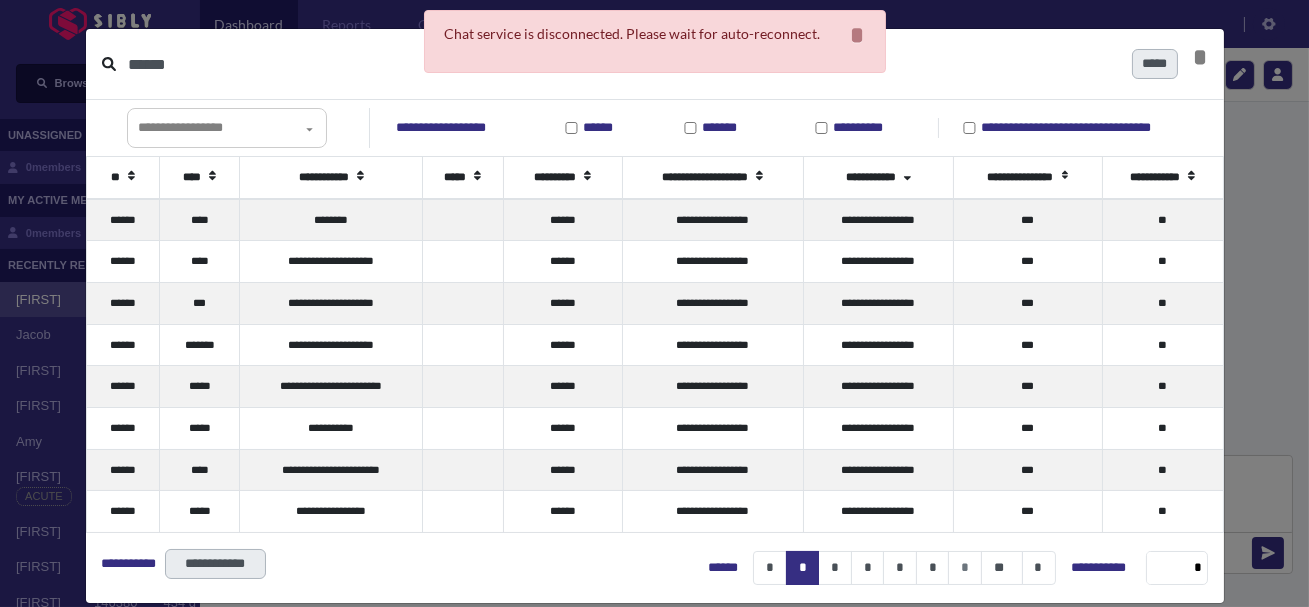 type on "******" 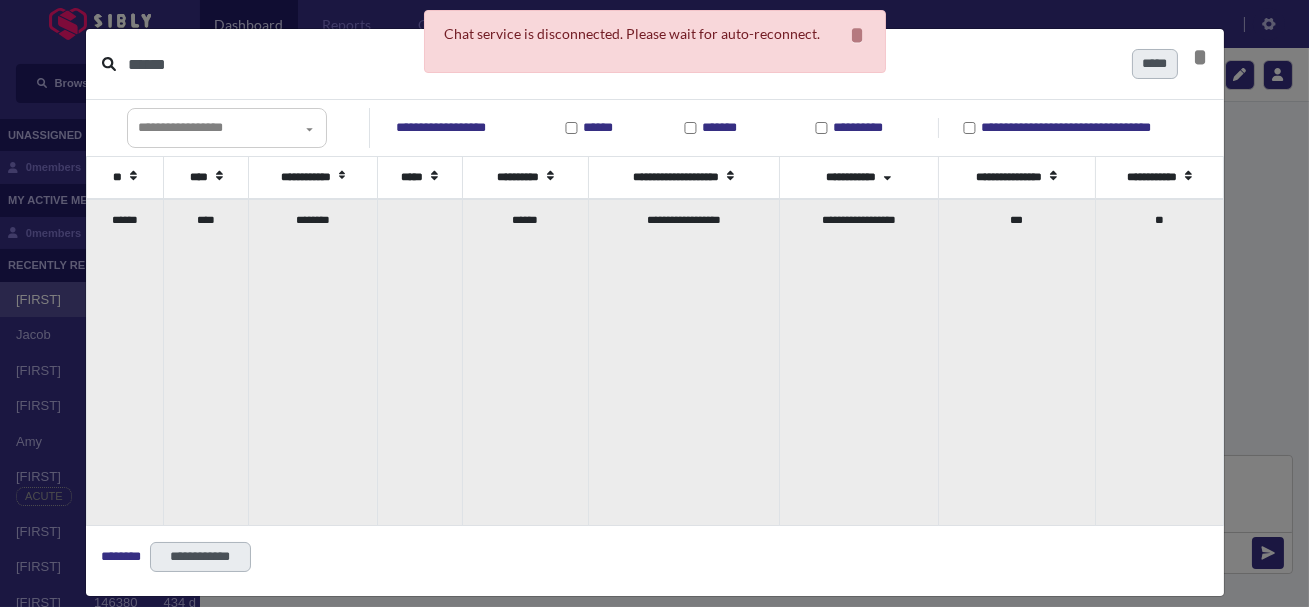 click on "****" at bounding box center [206, 362] 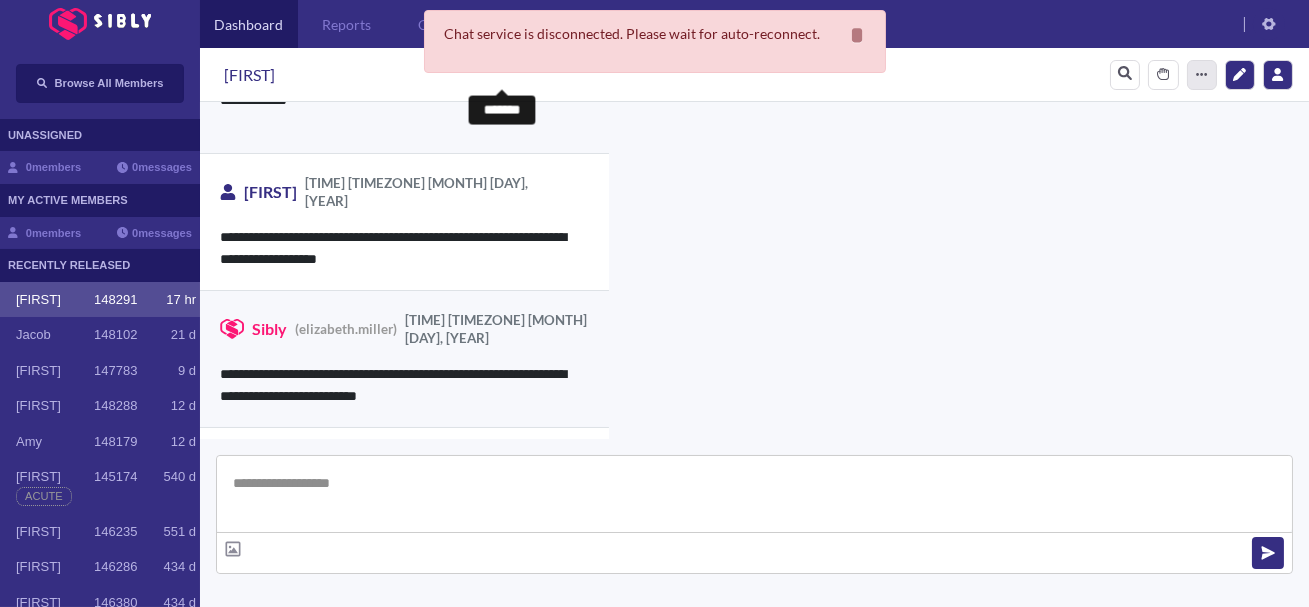 click on "*******" at bounding box center (1202, 75) 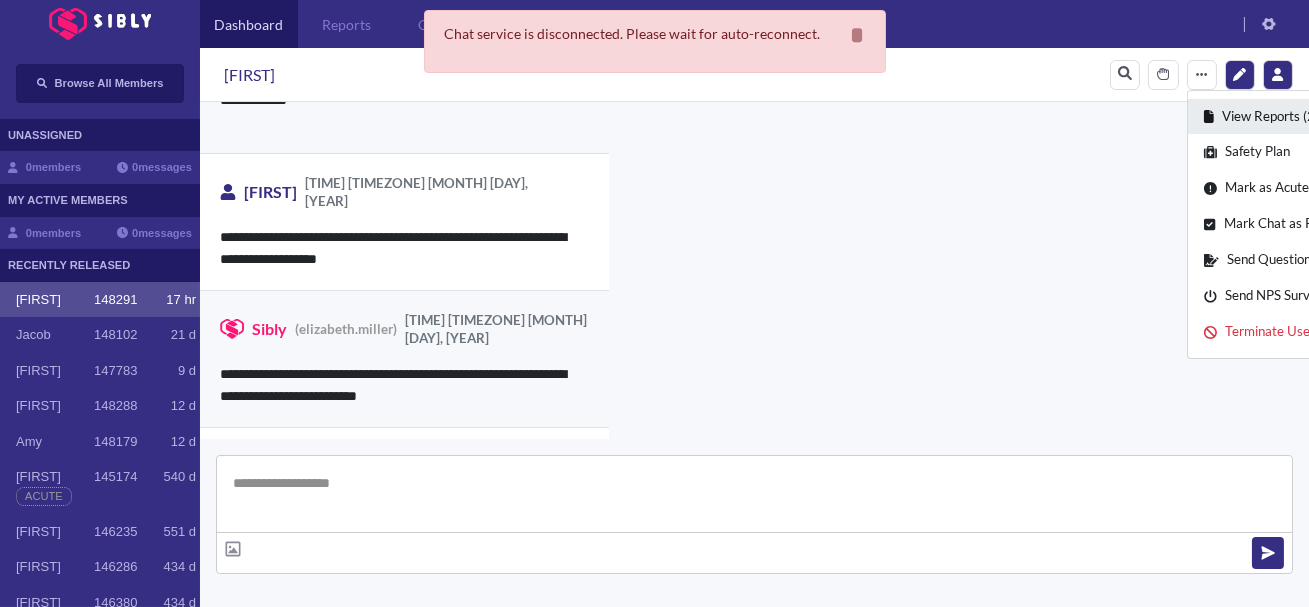 click on "View Reports (2)" at bounding box center [1311, 117] 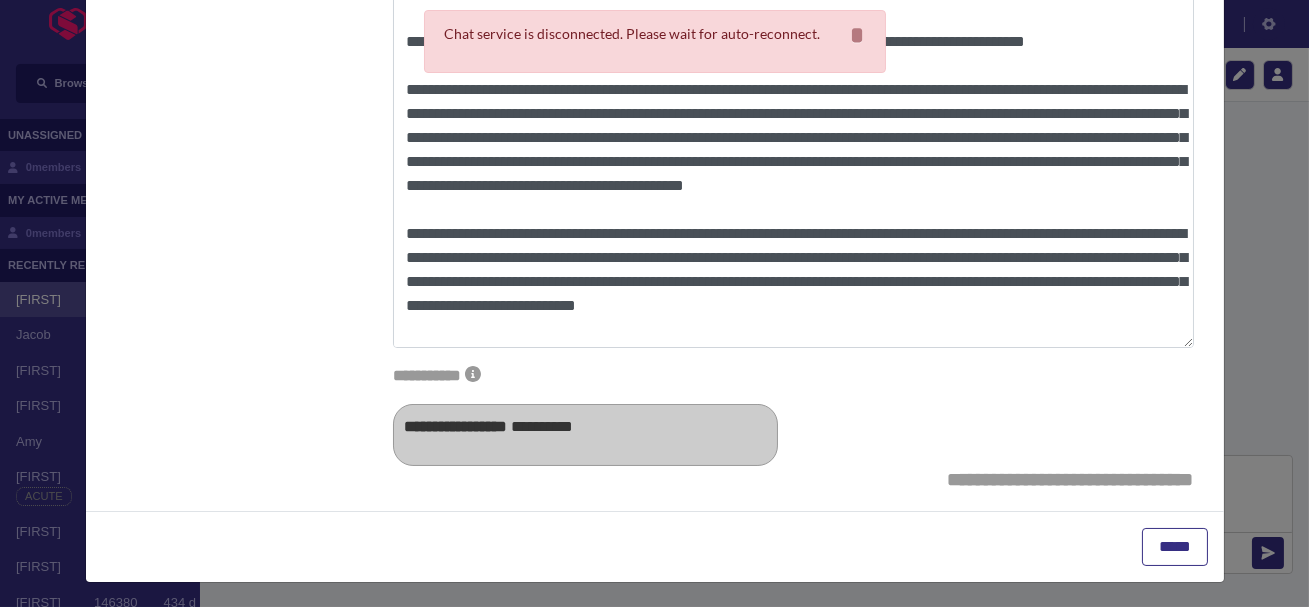 scroll, scrollTop: 253, scrollLeft: 0, axis: vertical 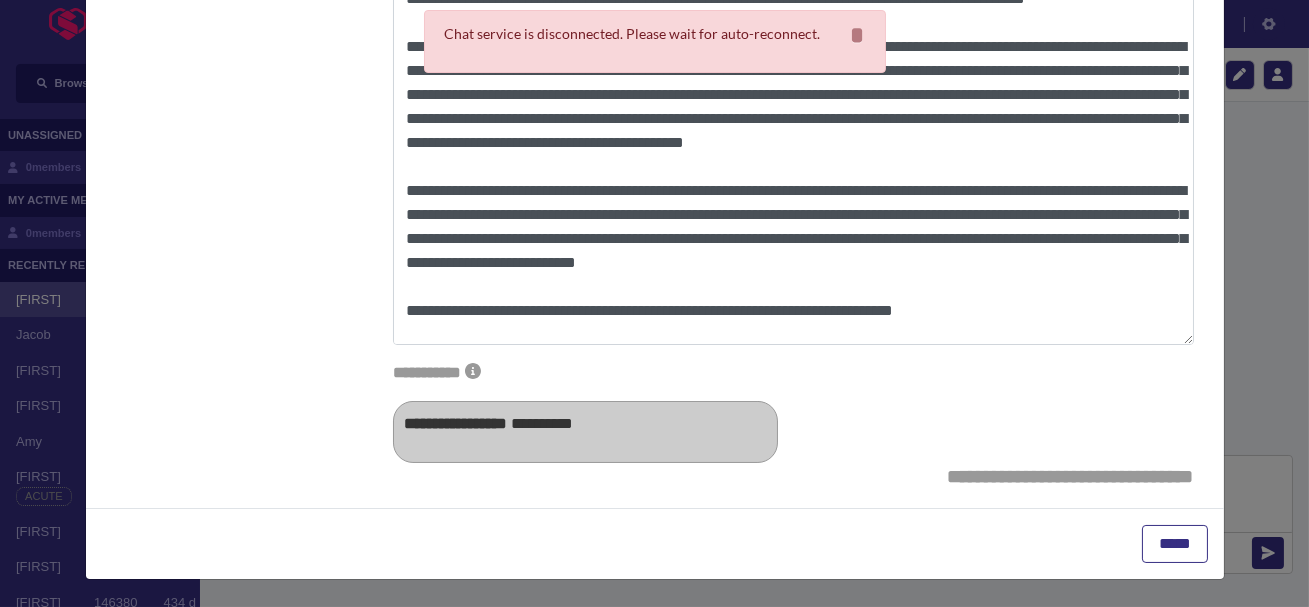click at bounding box center [654, 303] 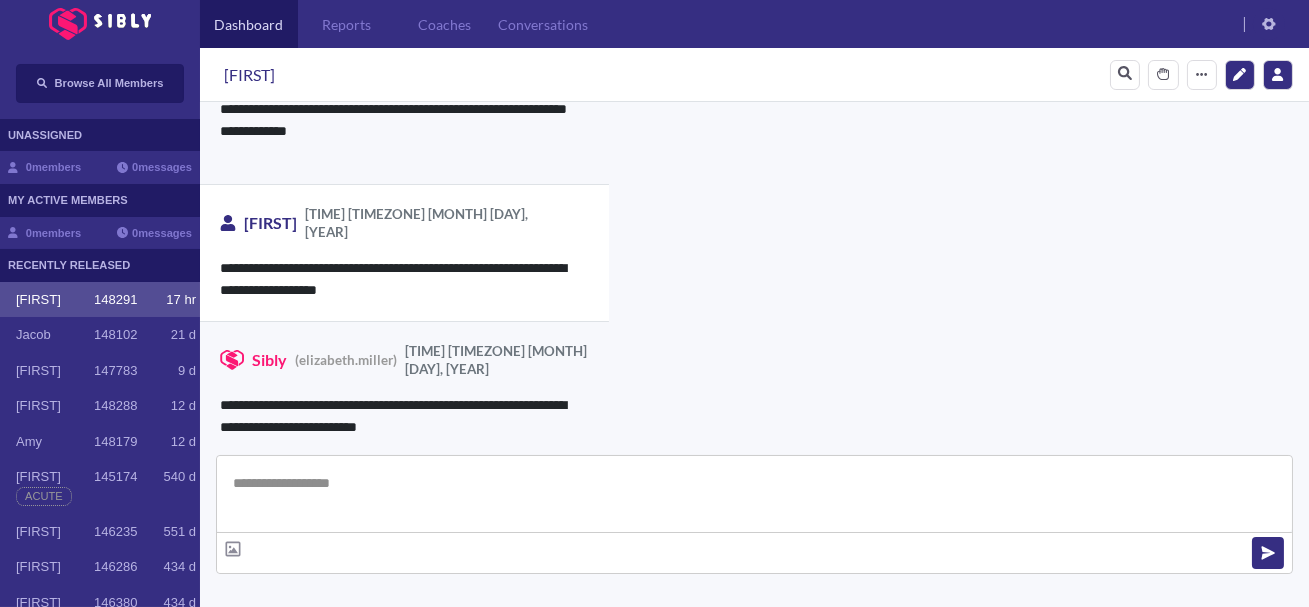 scroll, scrollTop: 5046, scrollLeft: 0, axis: vertical 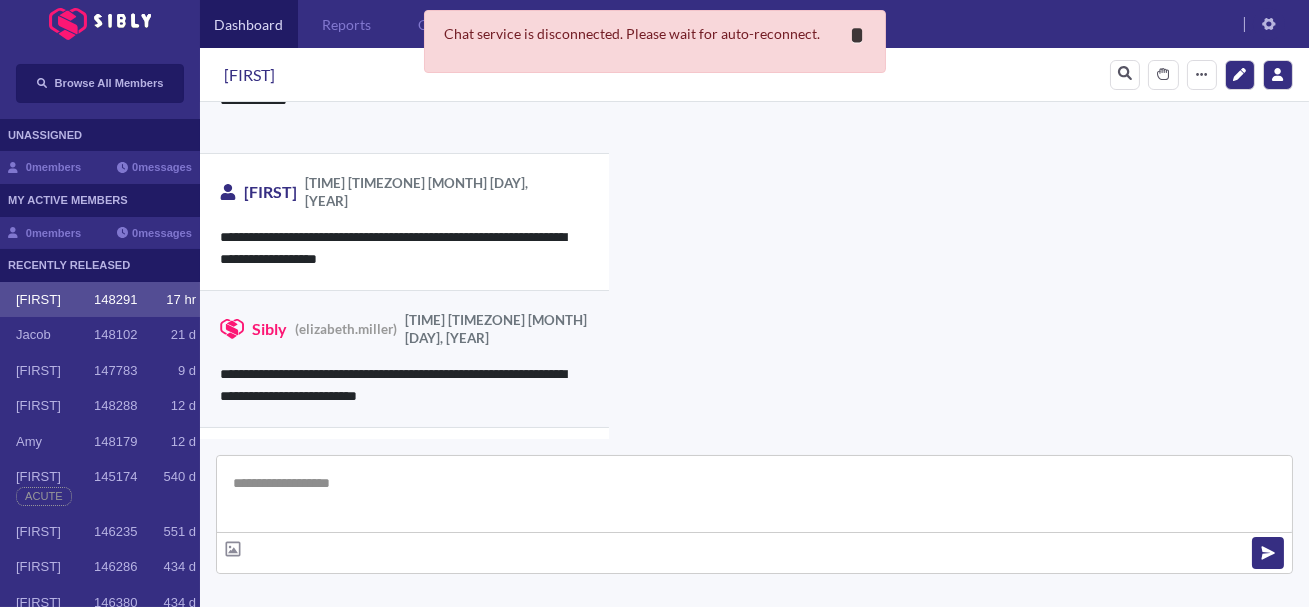 click on "*" at bounding box center [858, 35] 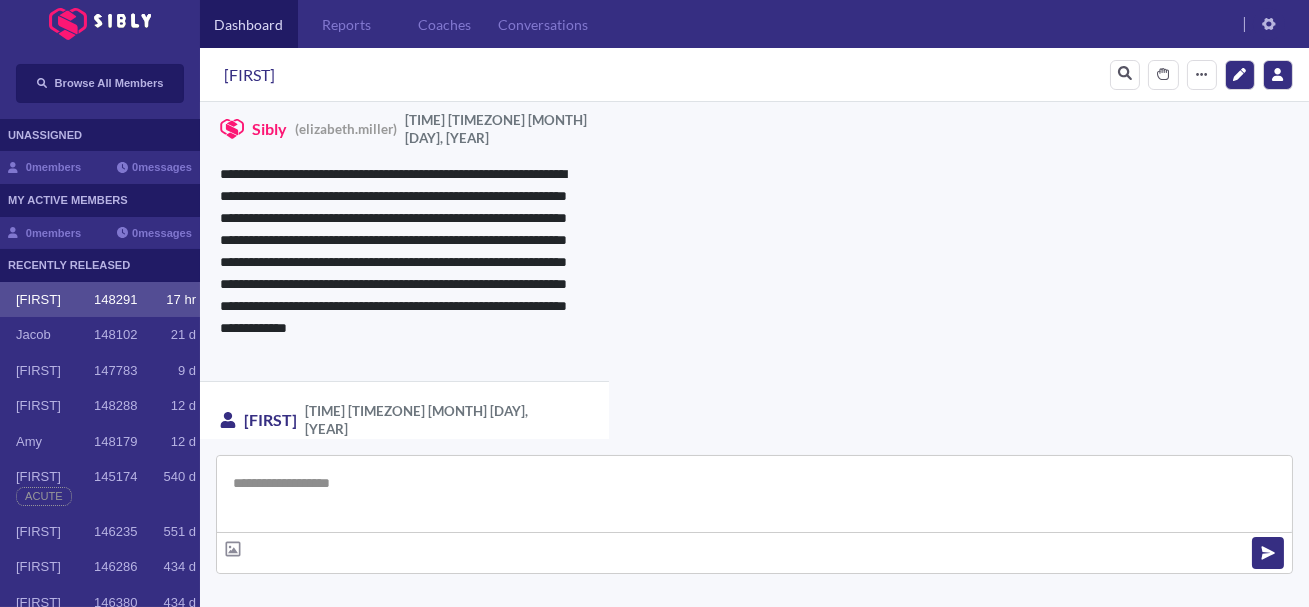 scroll, scrollTop: 5046, scrollLeft: 0, axis: vertical 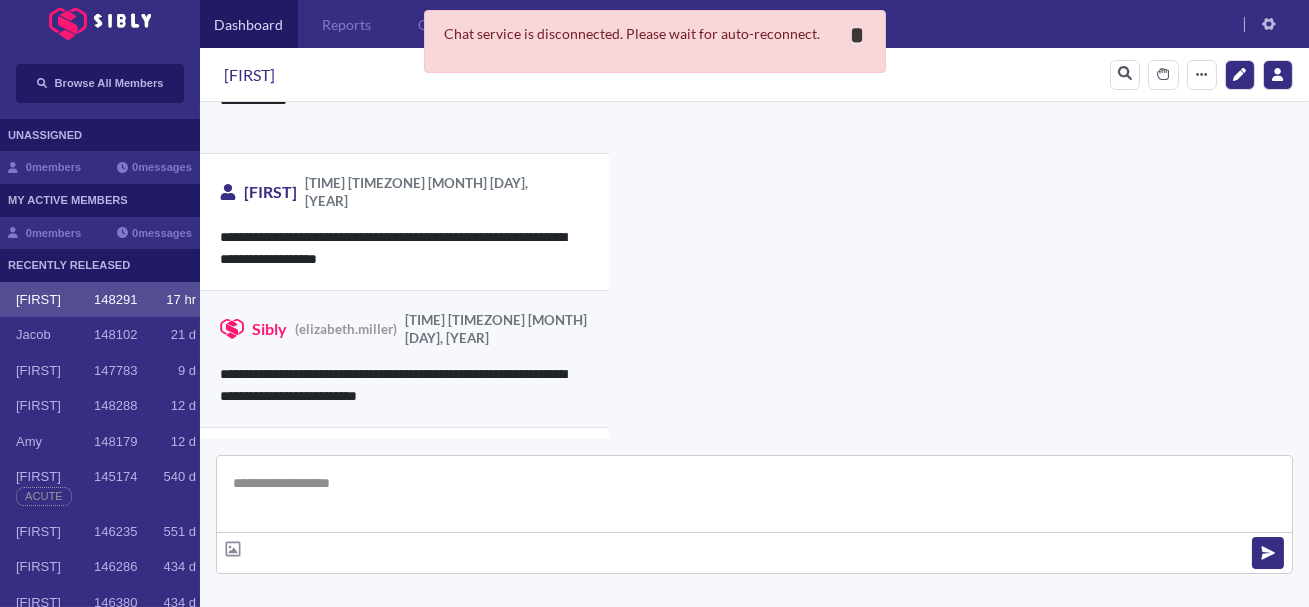 click on "*" at bounding box center (858, 35) 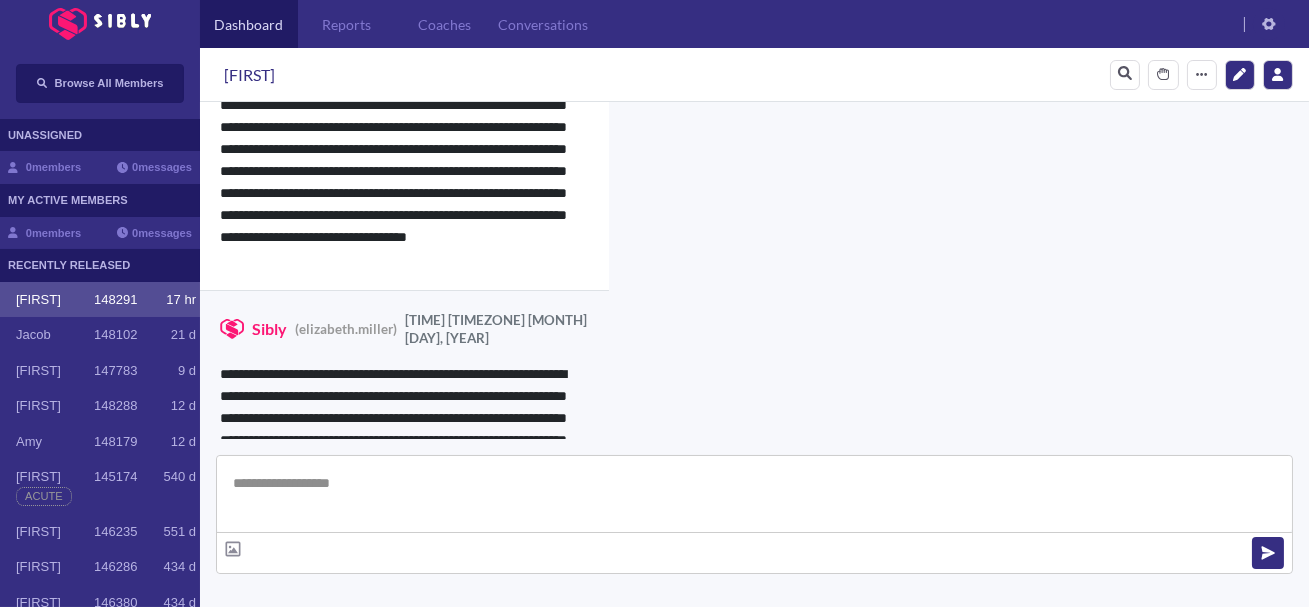 scroll, scrollTop: 5046, scrollLeft: 0, axis: vertical 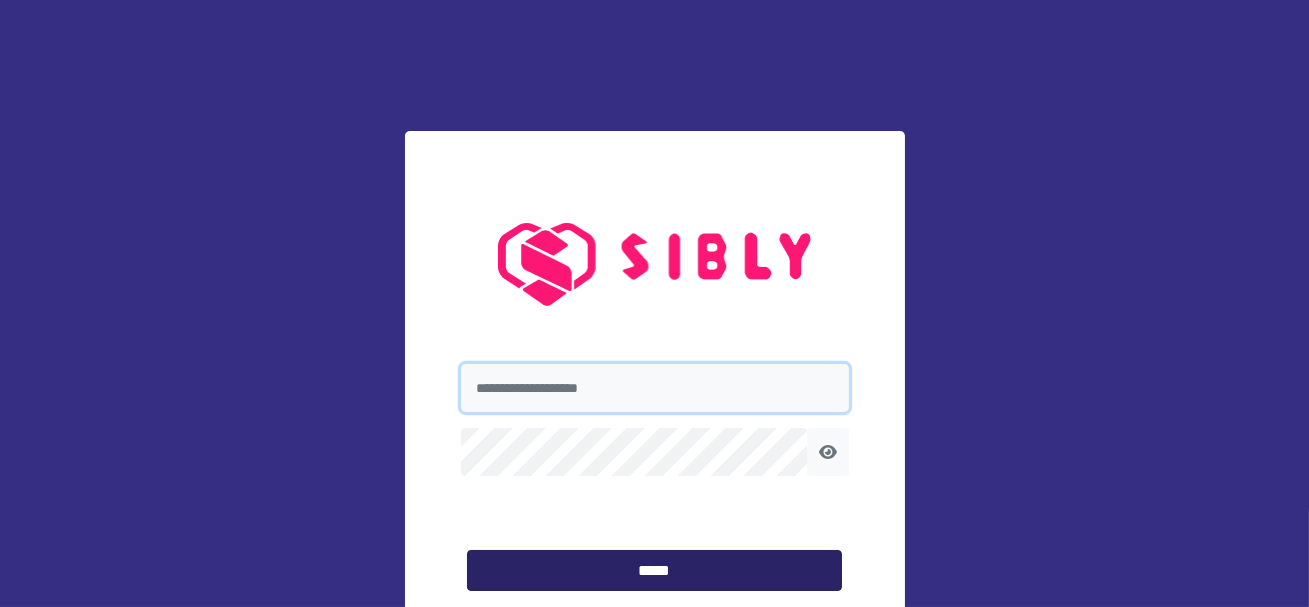type on "**********" 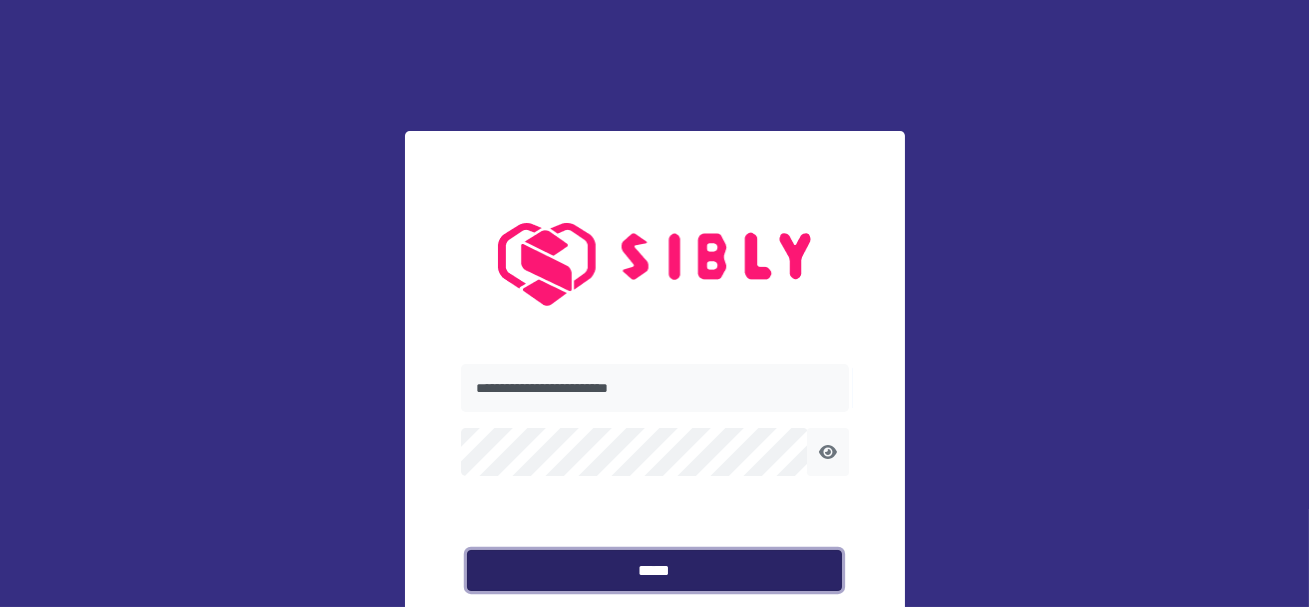 click on "*****" at bounding box center (654, 571) 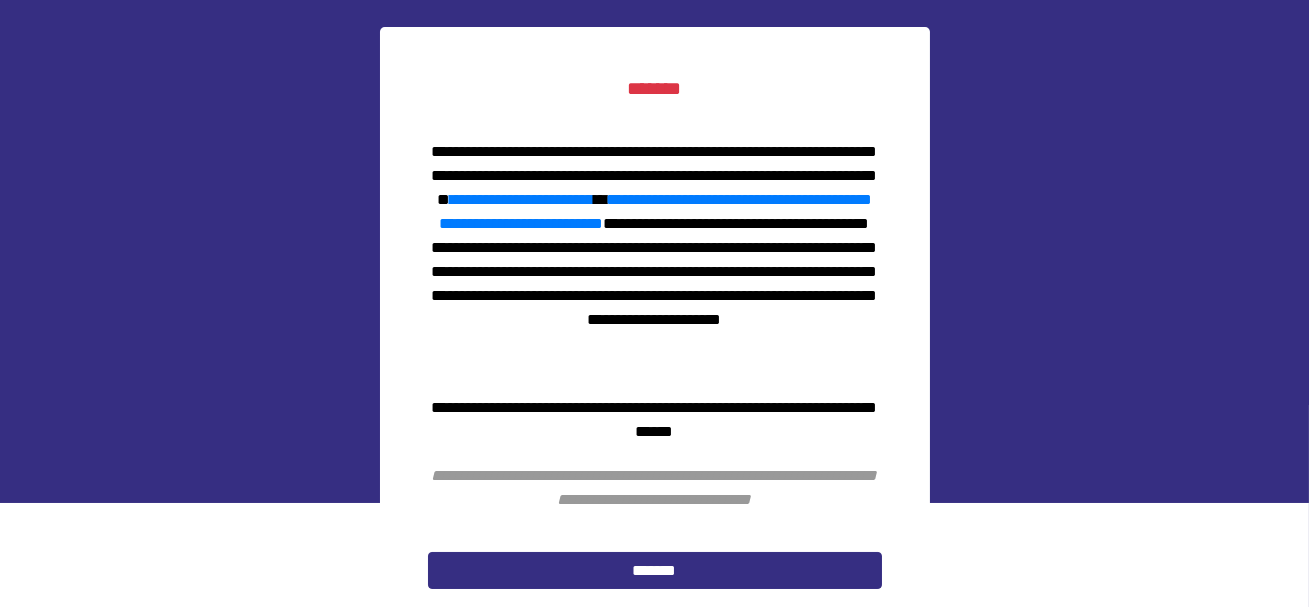 scroll, scrollTop: 105, scrollLeft: 0, axis: vertical 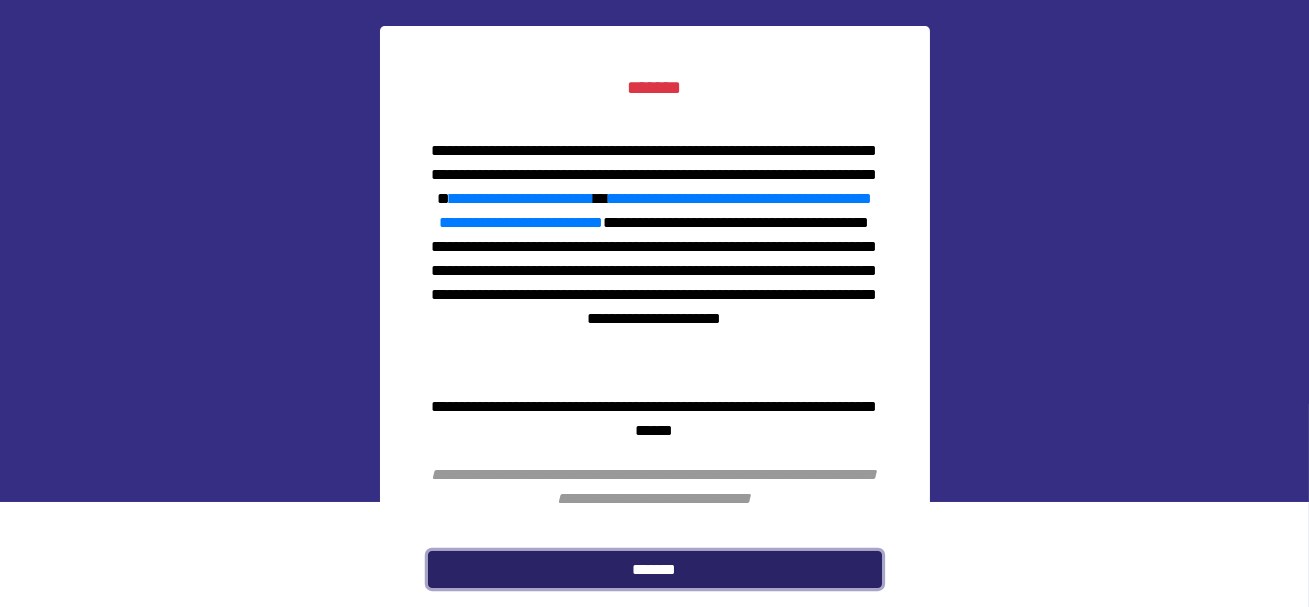 click on "*******" at bounding box center [655, 570] 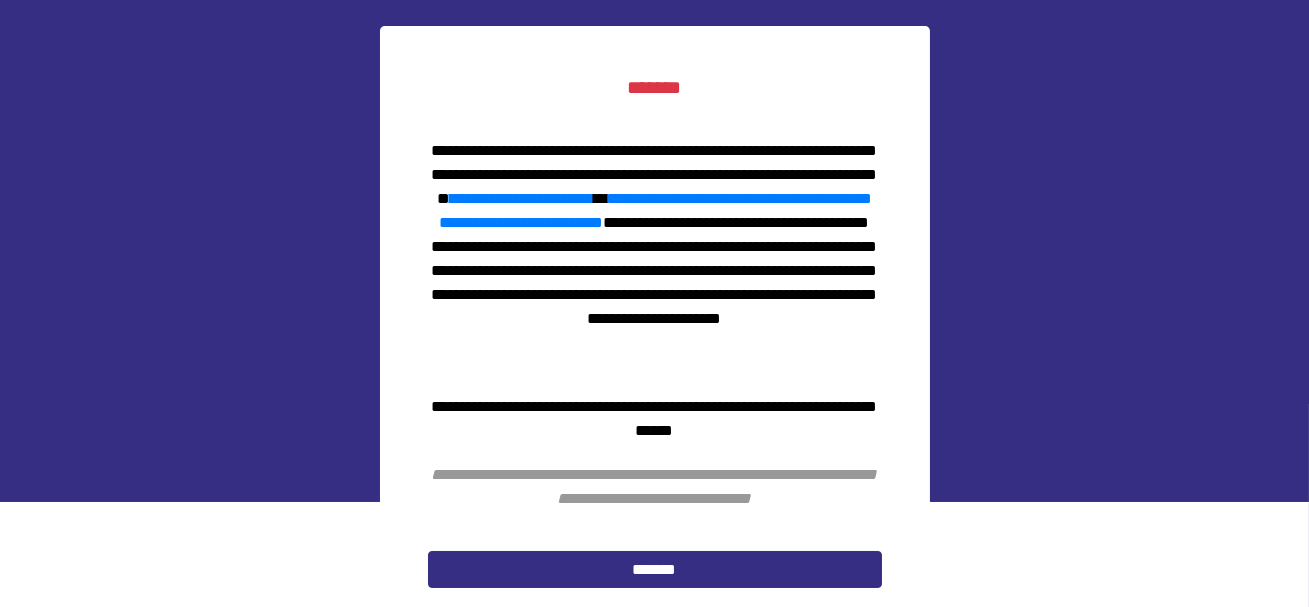scroll, scrollTop: 0, scrollLeft: 0, axis: both 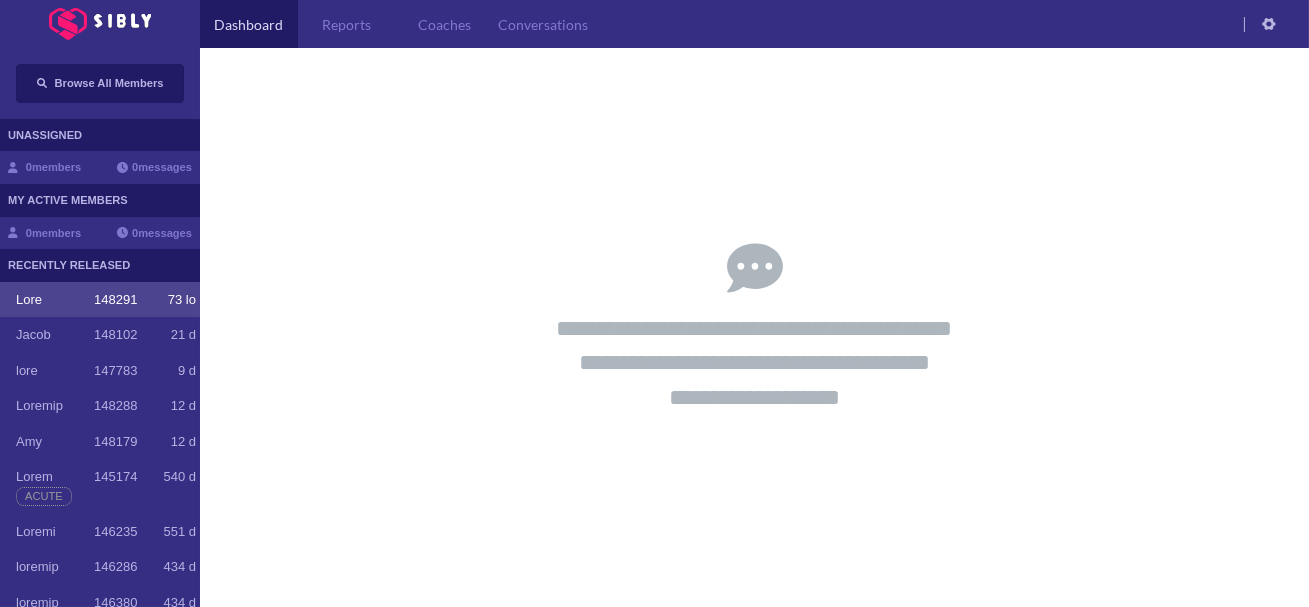 click on "148291" at bounding box center (115, 300) 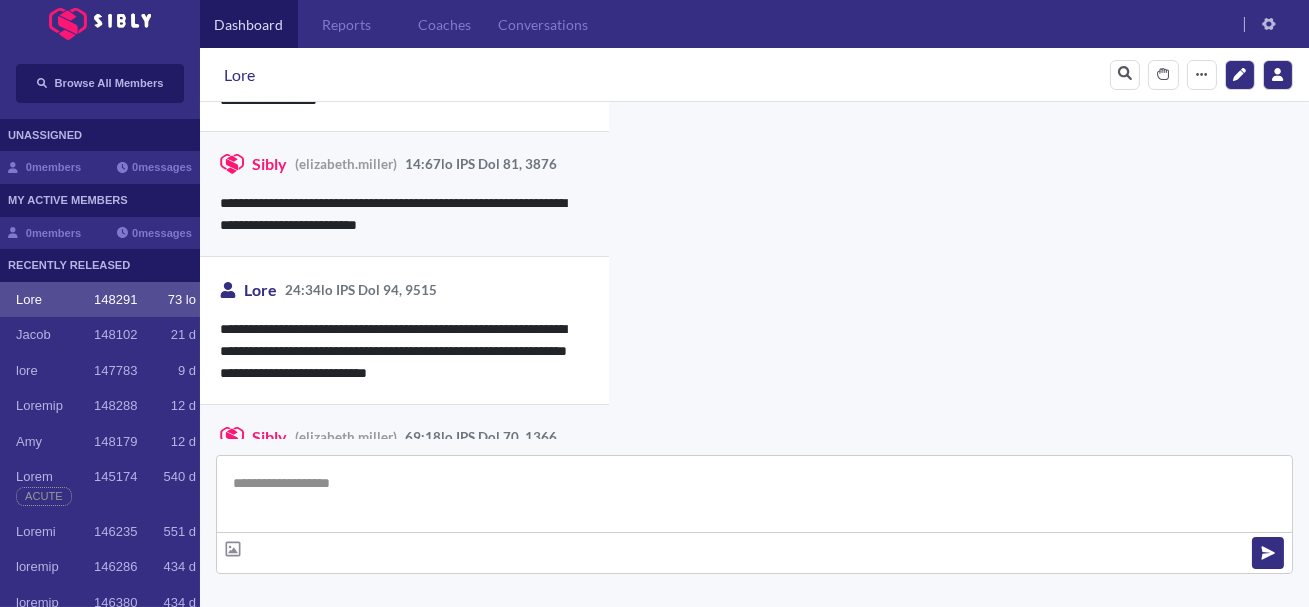 scroll, scrollTop: 5046, scrollLeft: 0, axis: vertical 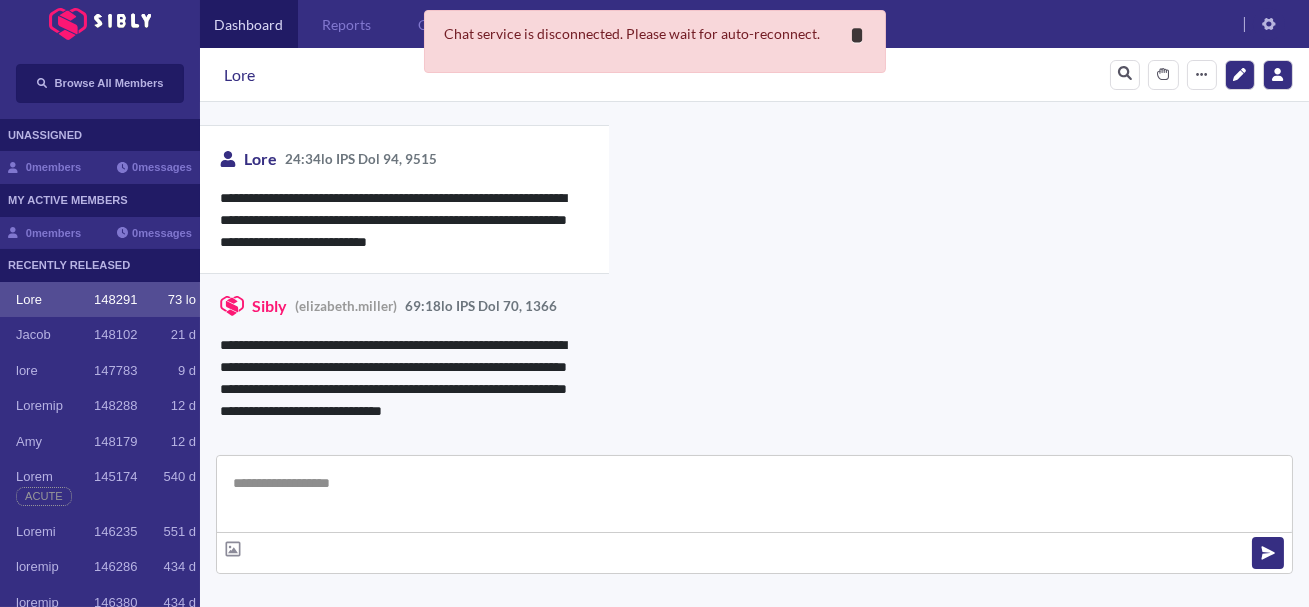 click on "*" at bounding box center (858, 35) 